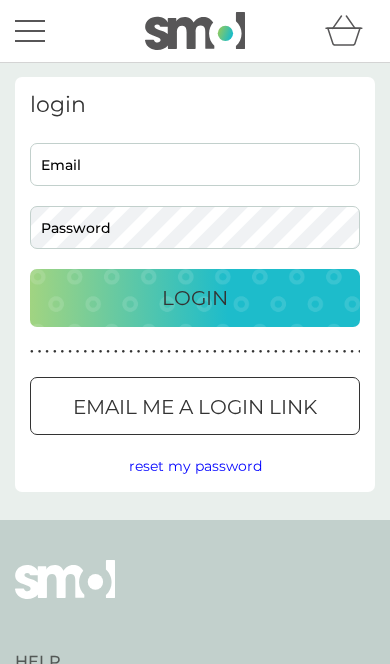 scroll, scrollTop: 0, scrollLeft: 0, axis: both 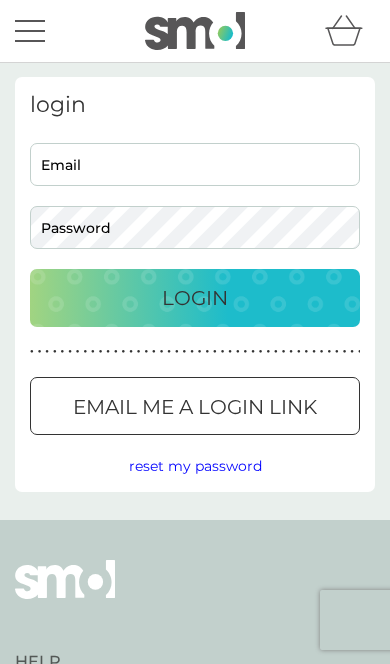 click on "Email" at bounding box center (195, 164) 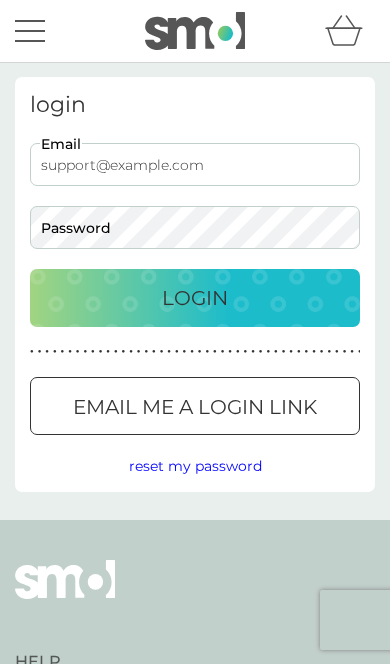 type on "support@example.com" 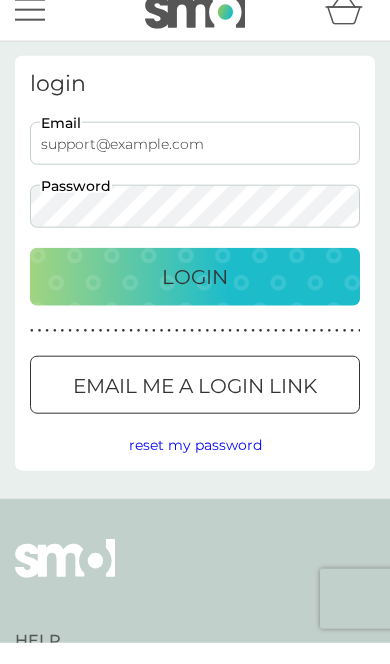 click on "Login" at bounding box center (195, 298) 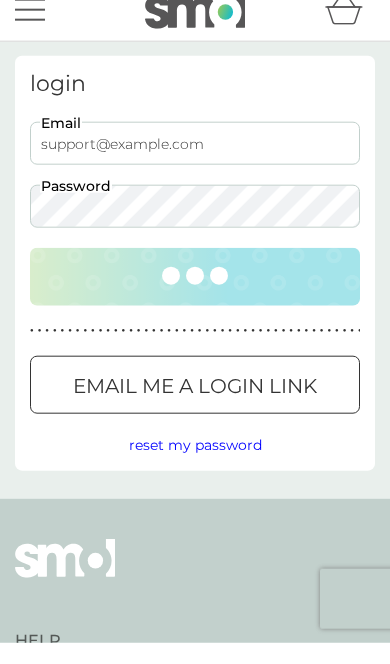 scroll, scrollTop: 21, scrollLeft: 0, axis: vertical 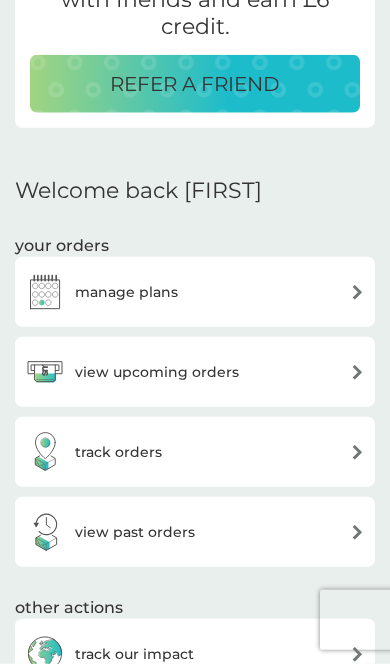 click on "manage plans" at bounding box center [195, 292] 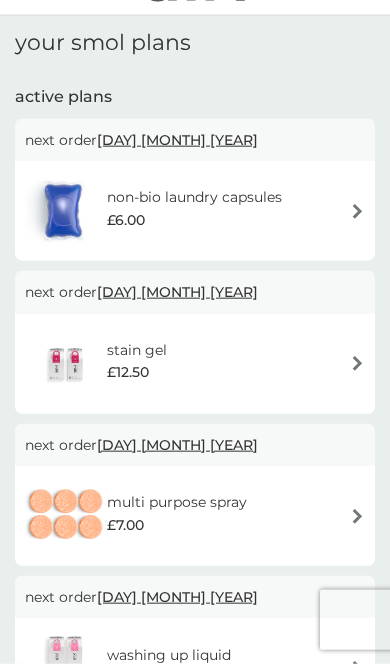scroll, scrollTop: 48, scrollLeft: 0, axis: vertical 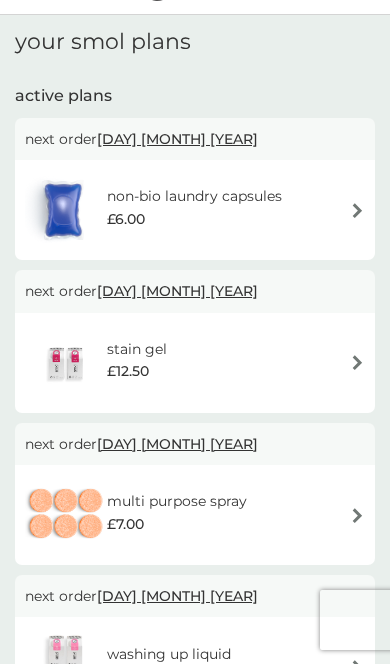 click at bounding box center (357, 210) 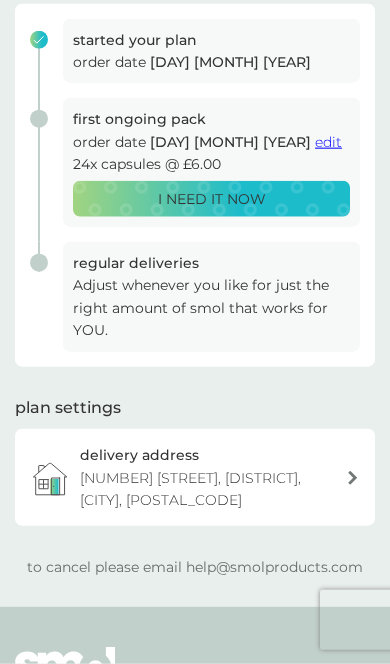 scroll, scrollTop: 315, scrollLeft: 0, axis: vertical 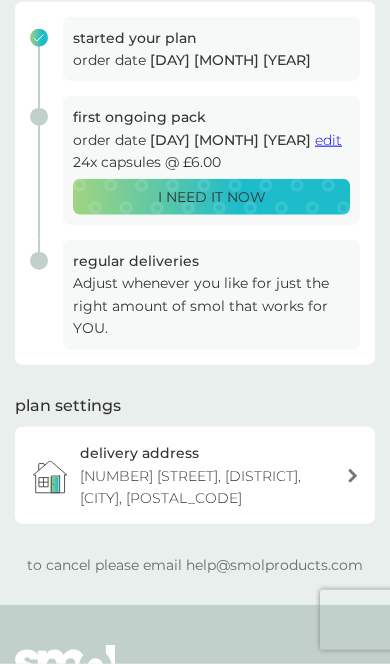 click on "to cancel please email   [EMAIL]" at bounding box center (195, 565) 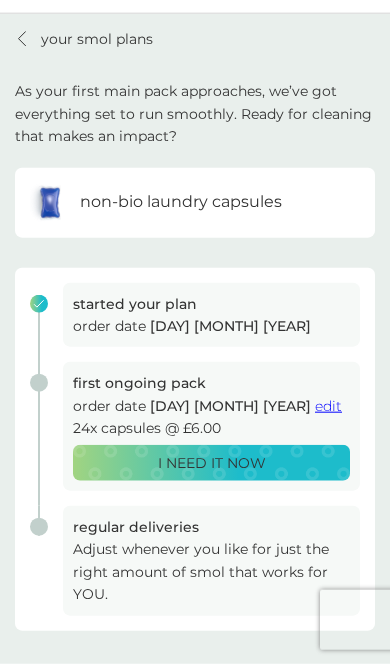 scroll, scrollTop: 0, scrollLeft: 0, axis: both 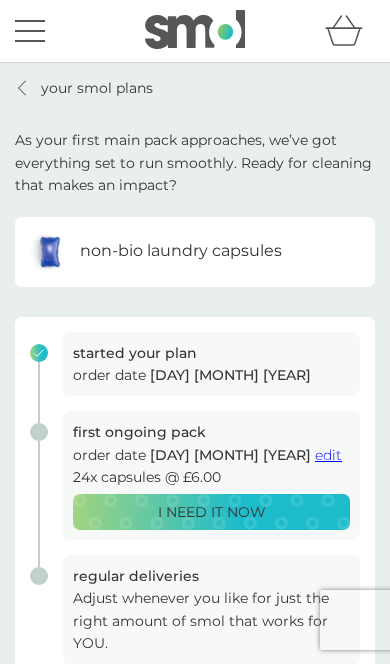click on "your smol plans" at bounding box center (84, 88) 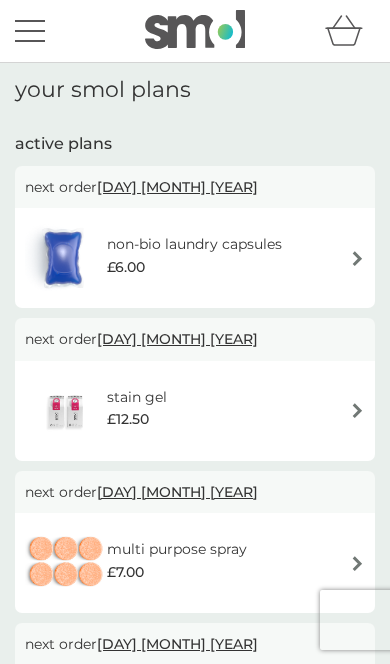 click at bounding box center (357, 258) 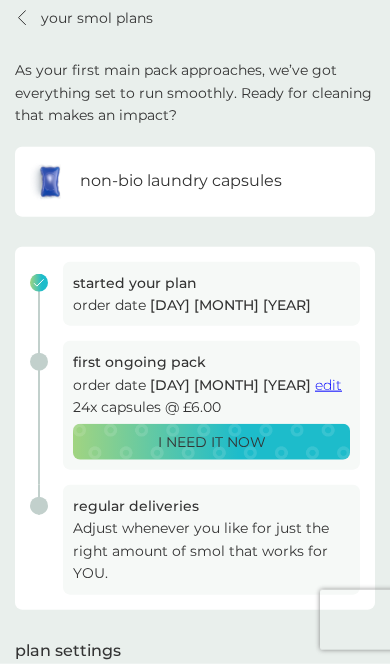 scroll, scrollTop: 73, scrollLeft: 0, axis: vertical 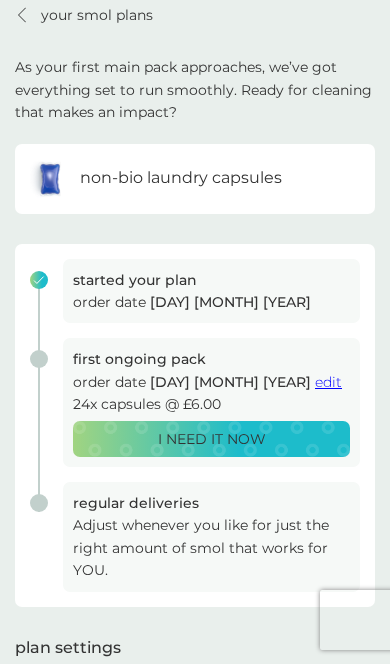 click on "edit" at bounding box center (328, 382) 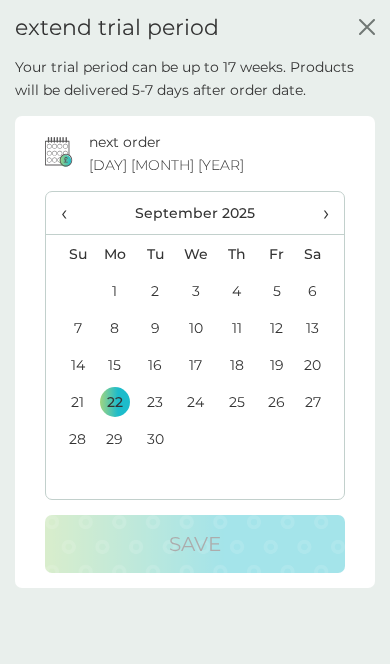 click on "›" at bounding box center [320, 213] 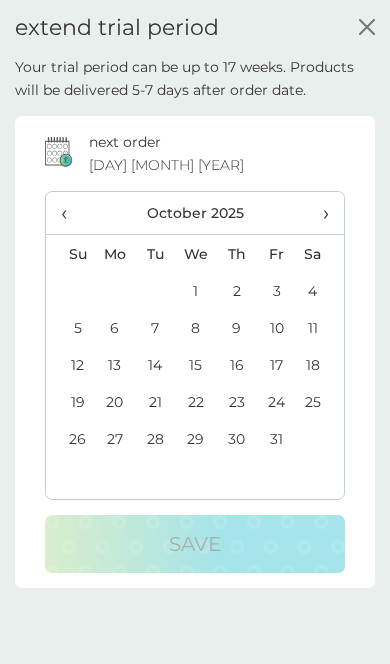 click on "›" at bounding box center (320, 213) 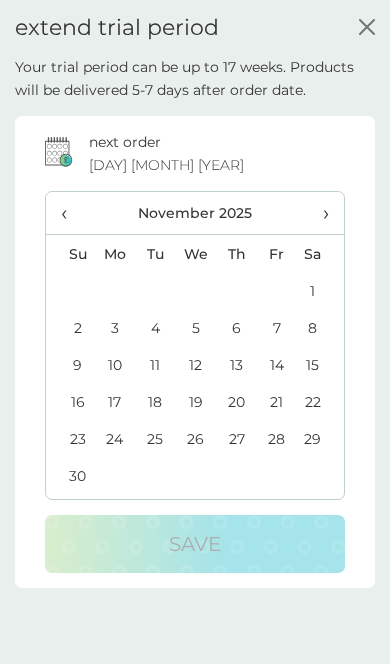 click on "›" at bounding box center [320, 213] 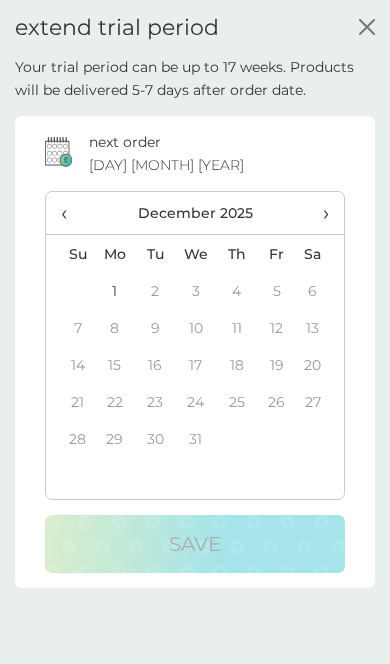 click on "4" at bounding box center (237, 290) 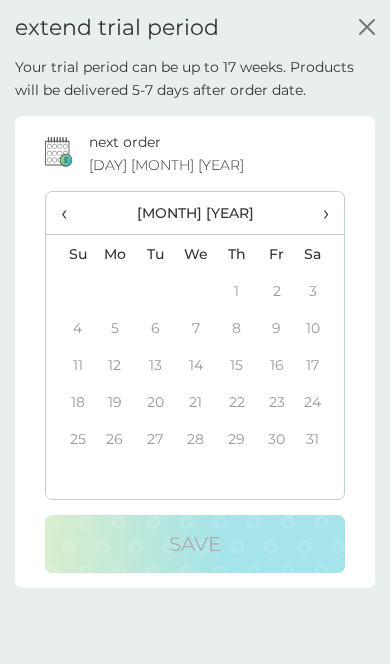 click on "‹" at bounding box center (70, 213) 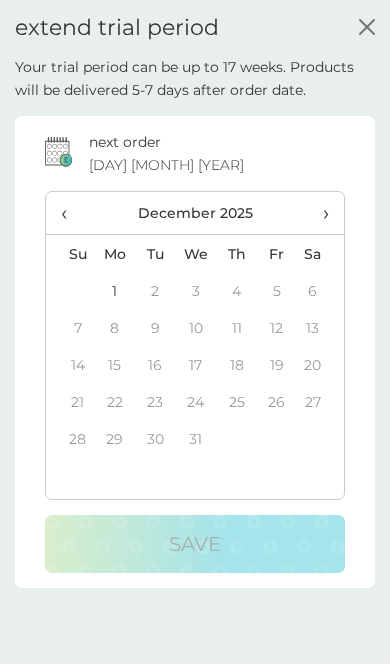 click on "‹" at bounding box center (70, 213) 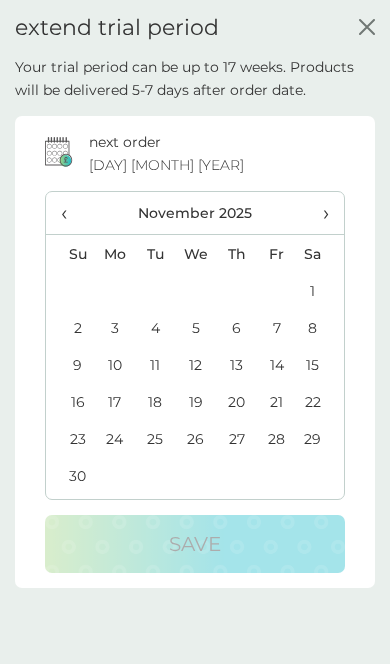 click on "‹" at bounding box center [70, 213] 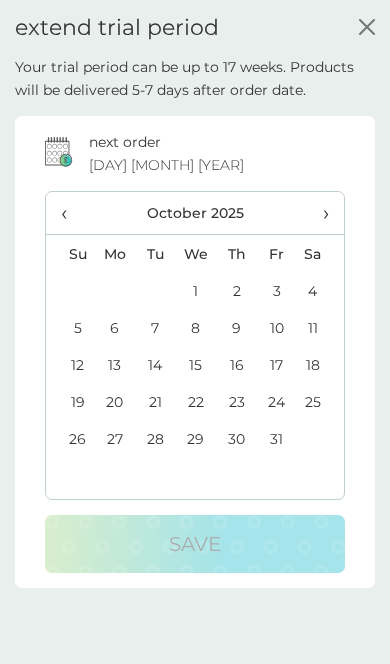 click on "›" at bounding box center [320, 213] 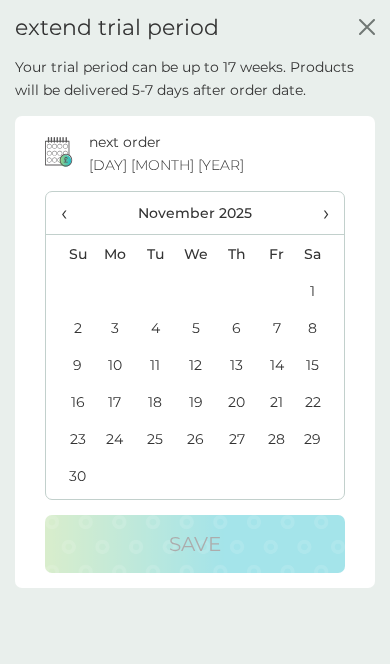click on "›" at bounding box center [320, 213] 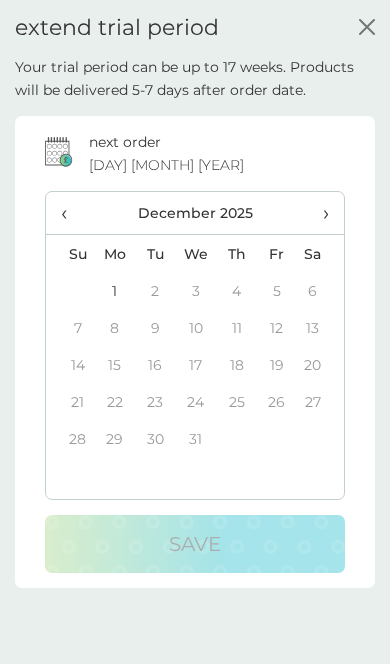 click on "1" at bounding box center [114, 290] 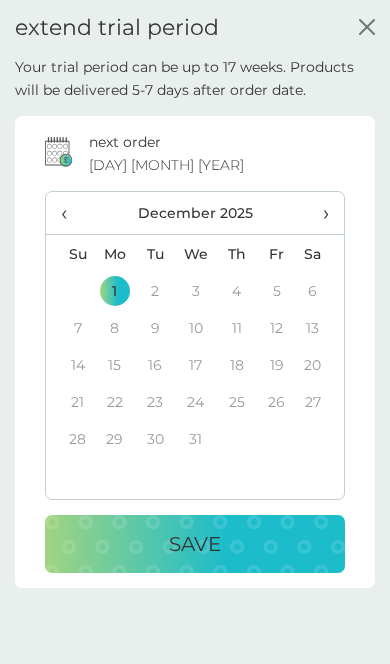 click on "Save" at bounding box center [195, 544] 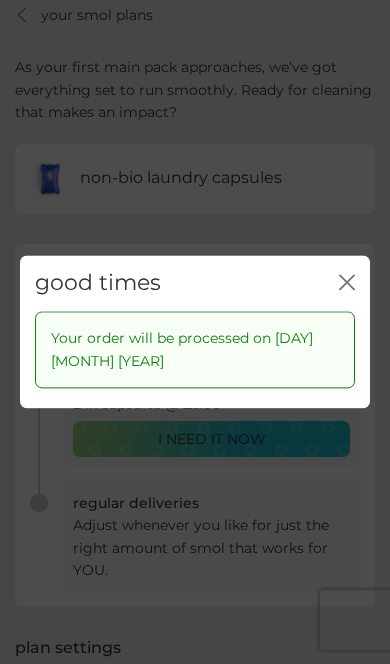 click on "close" 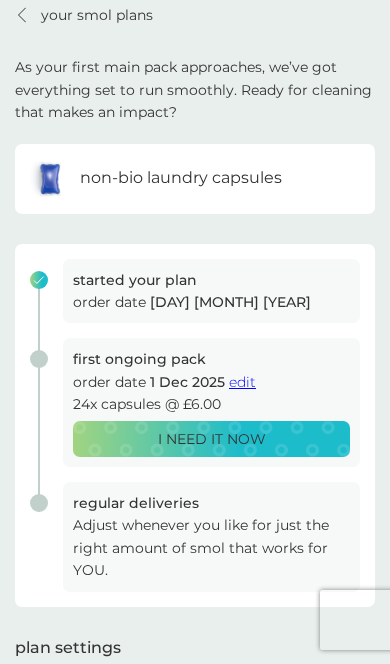 click 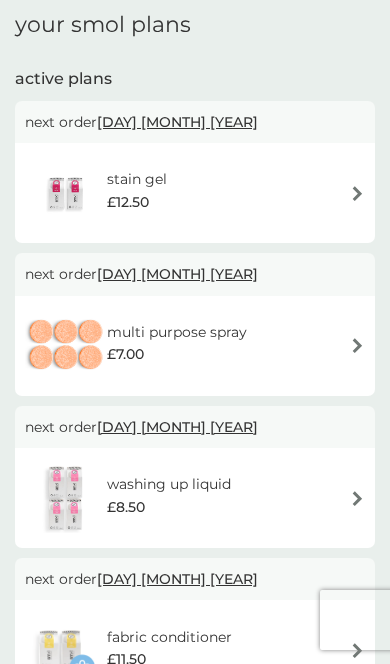 scroll, scrollTop: 0, scrollLeft: 0, axis: both 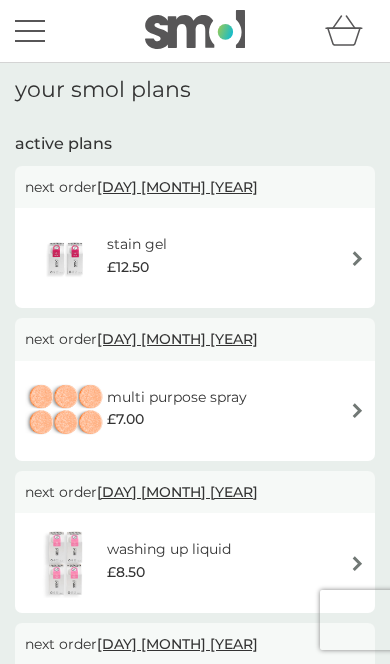 click at bounding box center [30, 31] 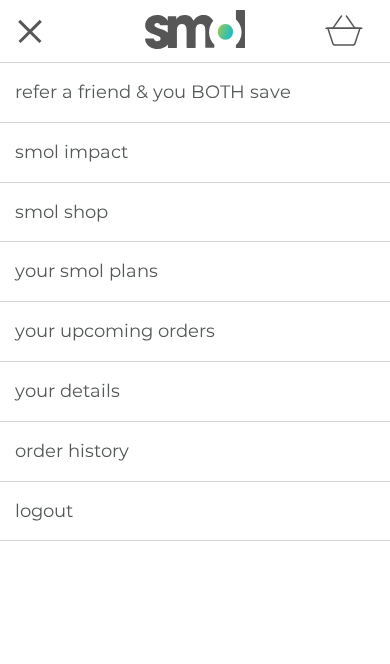click on "order history" at bounding box center (72, 451) 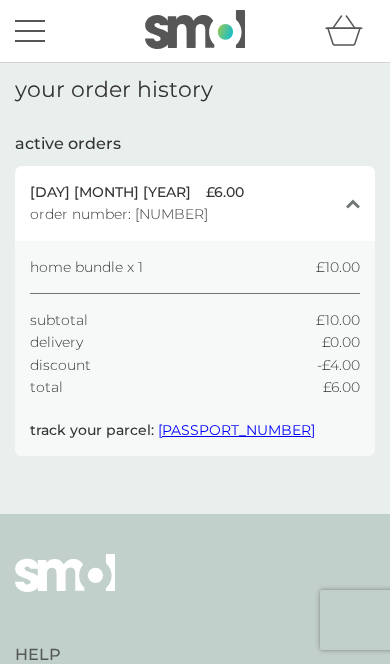 click on "close" at bounding box center [353, 203] 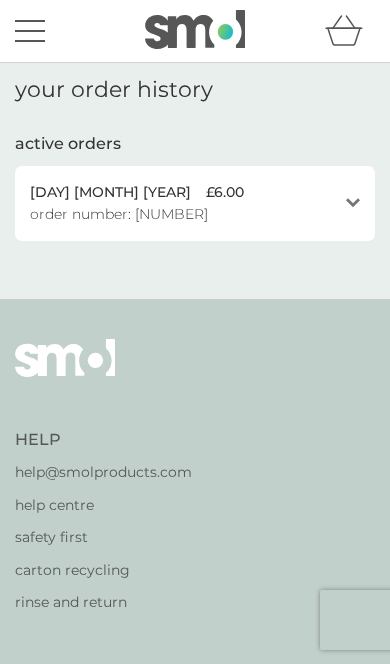 click 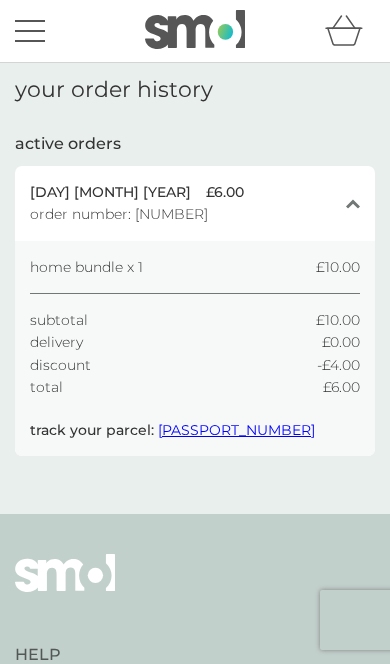 click at bounding box center [30, 41] 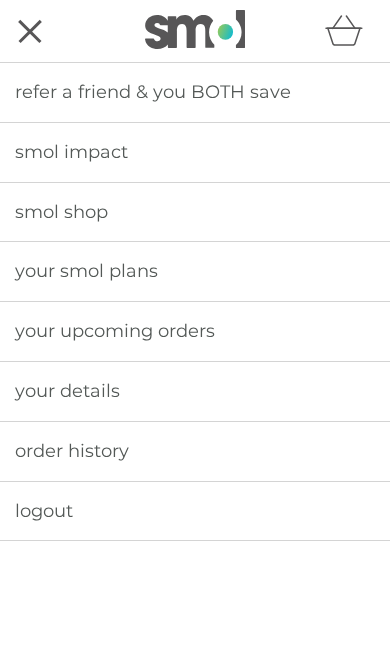 click on "your upcoming orders" at bounding box center (115, 331) 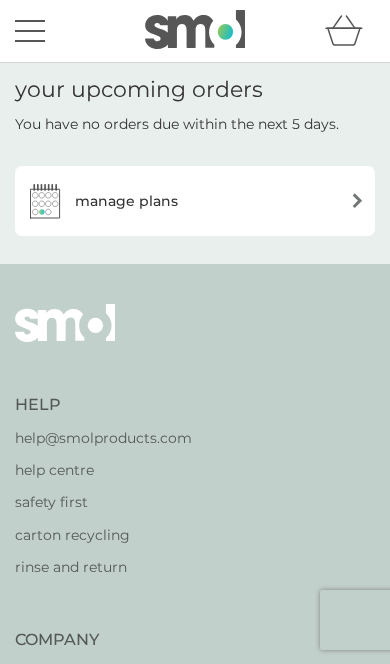 click on "manage plans" at bounding box center [195, 201] 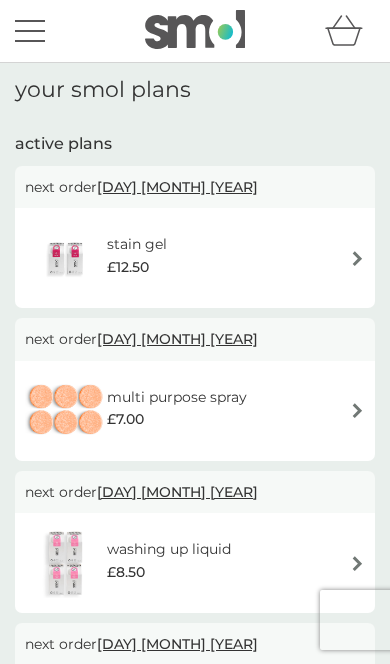 click at bounding box center [357, 258] 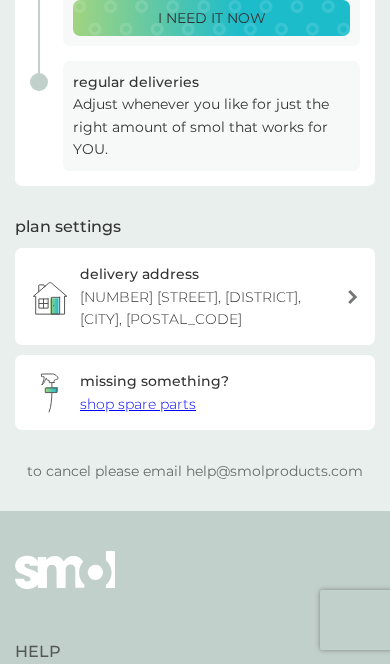 scroll, scrollTop: 580, scrollLeft: 0, axis: vertical 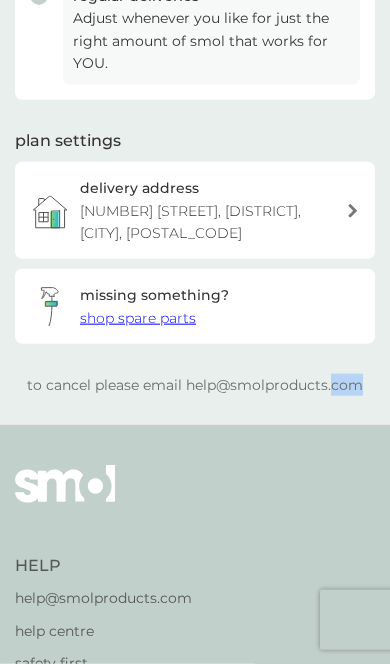 click on "delivery address [NUMBER] [STREET], [DISTRICT], [CITY], [POSTAL_CODE]" at bounding box center (195, 210) 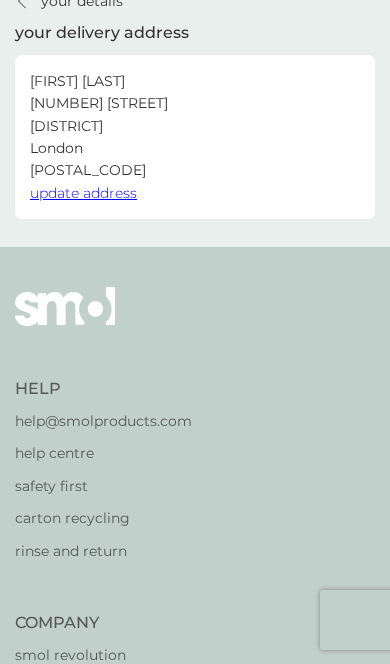 scroll, scrollTop: 0, scrollLeft: 0, axis: both 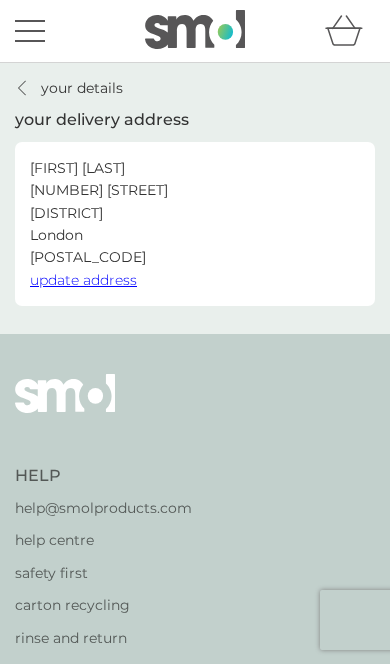 click 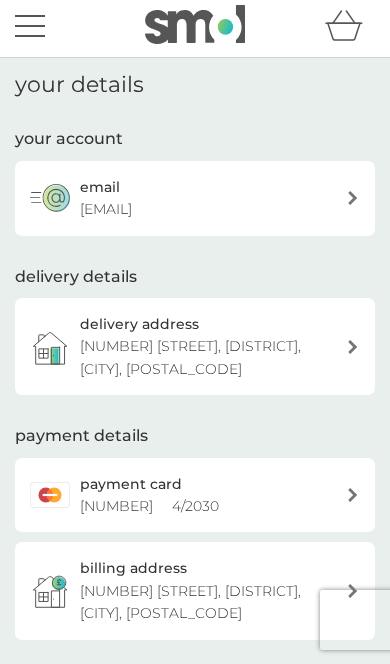 scroll, scrollTop: 0, scrollLeft: 0, axis: both 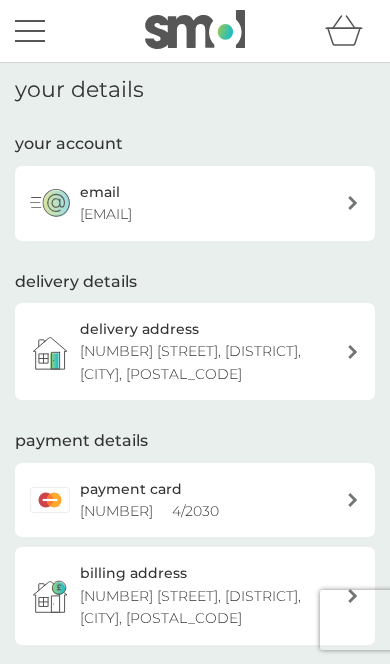 click at bounding box center (30, 31) 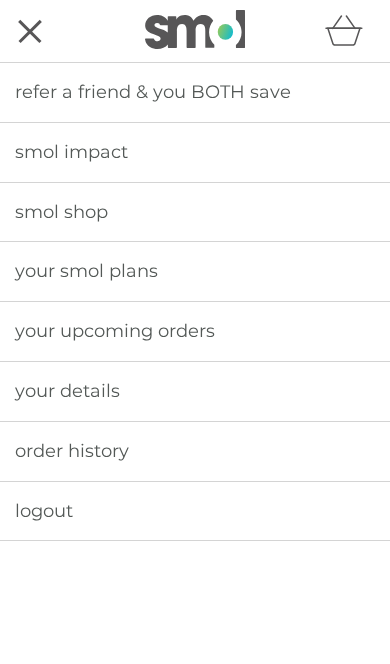 click on "your smol plans" at bounding box center [86, 271] 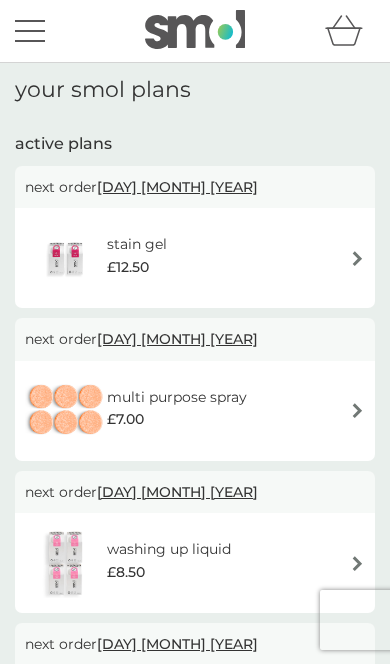 click on "stain gel £12.50" at bounding box center [195, 258] 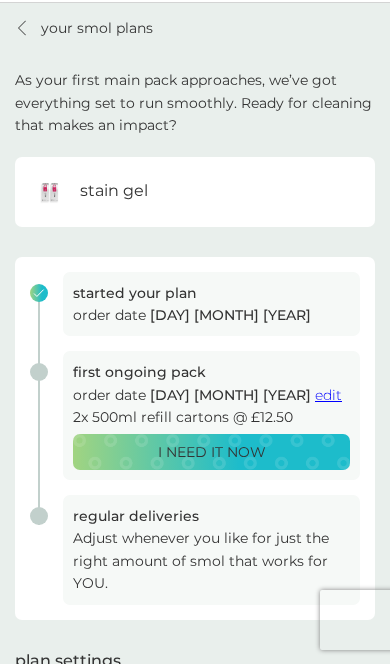 scroll, scrollTop: 0, scrollLeft: 0, axis: both 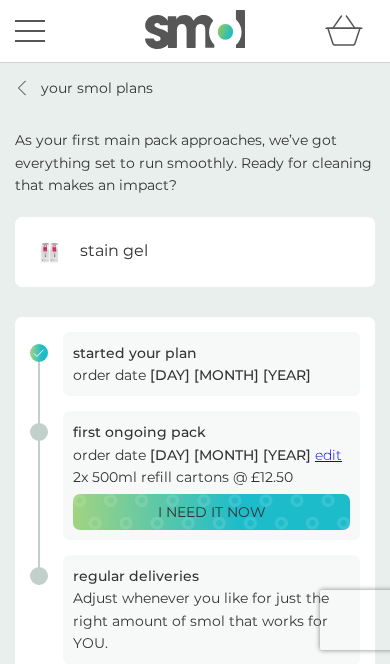 click at bounding box center [23, 88] 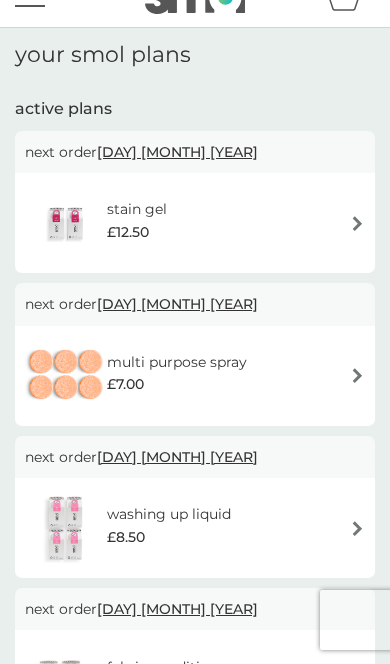 scroll, scrollTop: 0, scrollLeft: 0, axis: both 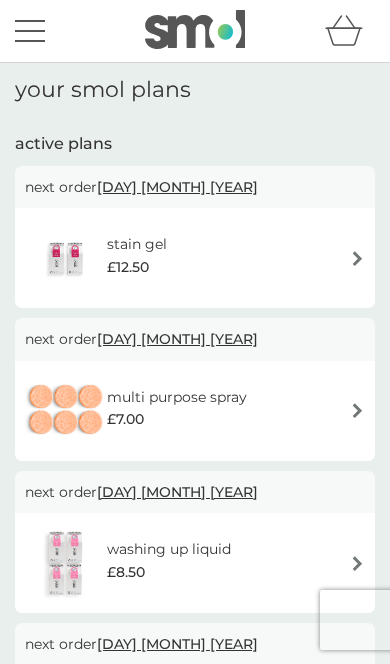 click at bounding box center [357, 258] 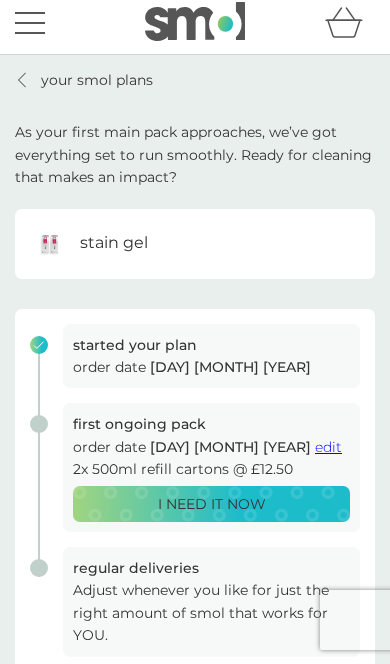 scroll, scrollTop: 0, scrollLeft: 0, axis: both 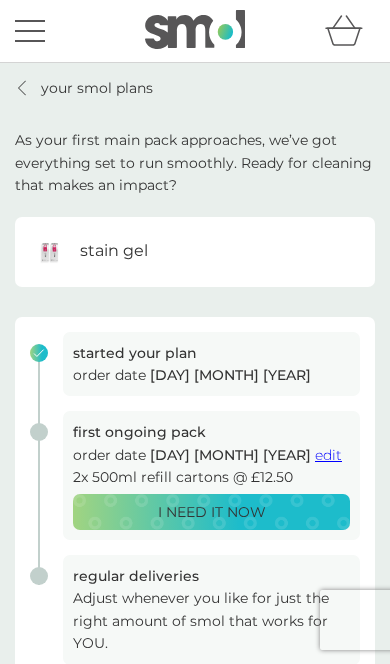 click 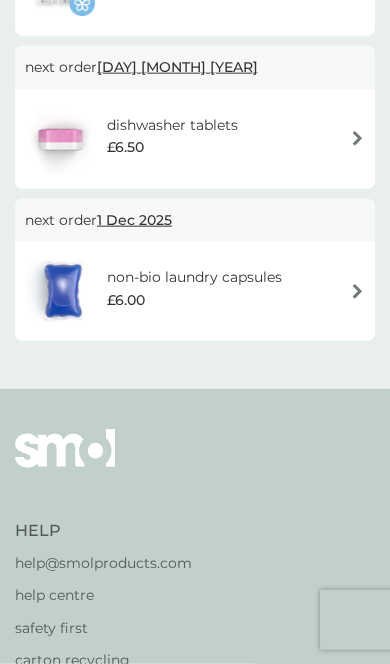 scroll, scrollTop: 730, scrollLeft: 0, axis: vertical 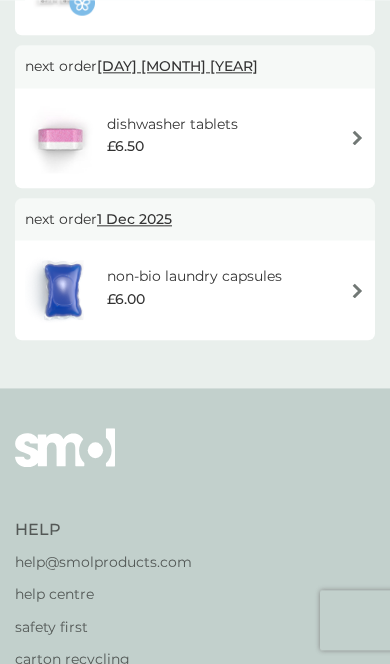 click on "help@smolproducts.com" at bounding box center (103, 562) 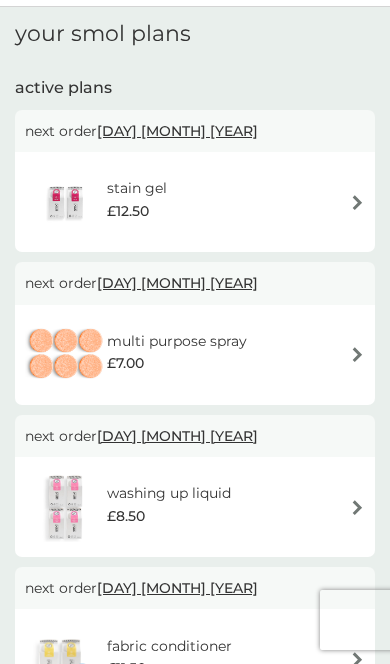 scroll, scrollTop: 0, scrollLeft: 0, axis: both 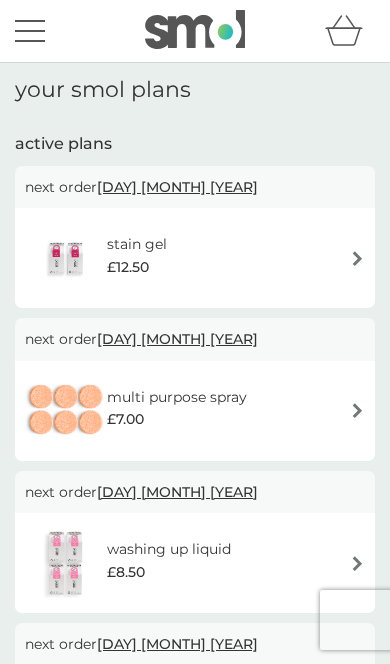 click at bounding box center [357, 258] 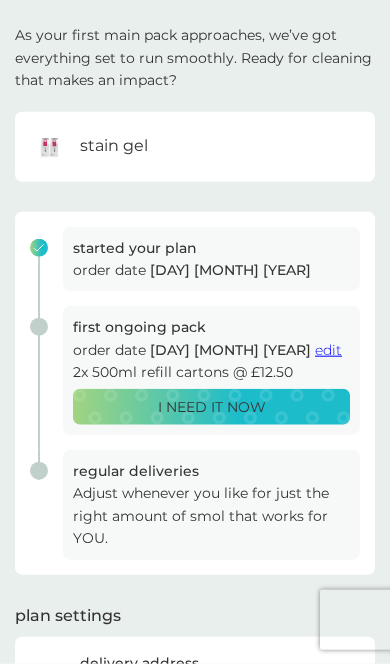 scroll, scrollTop: 0, scrollLeft: 0, axis: both 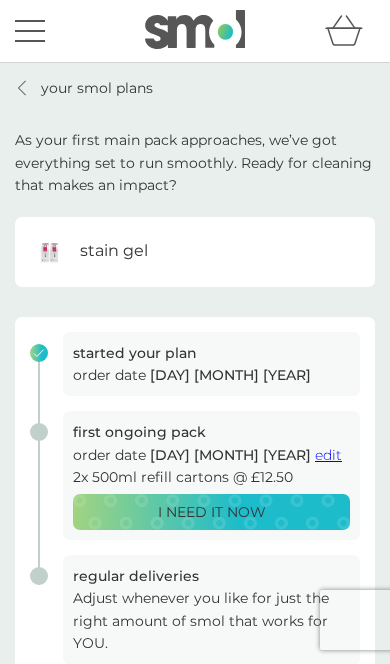 click on "your smol plans" at bounding box center (84, 88) 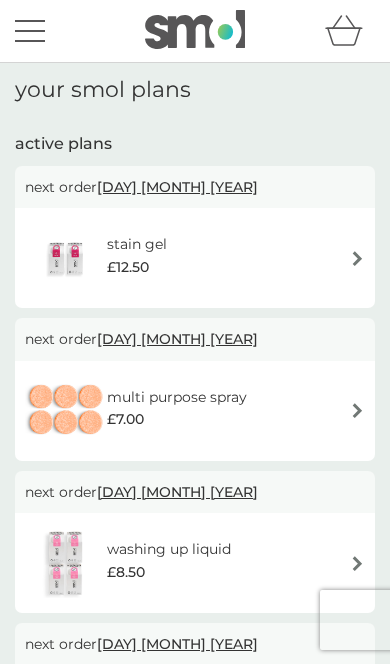 click at bounding box center [30, 31] 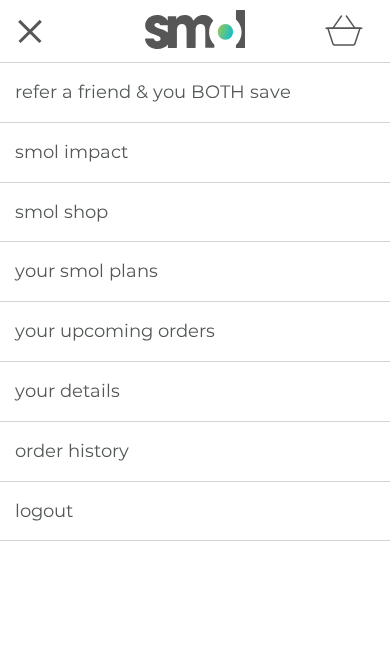 click on "smol shop" at bounding box center (61, 212) 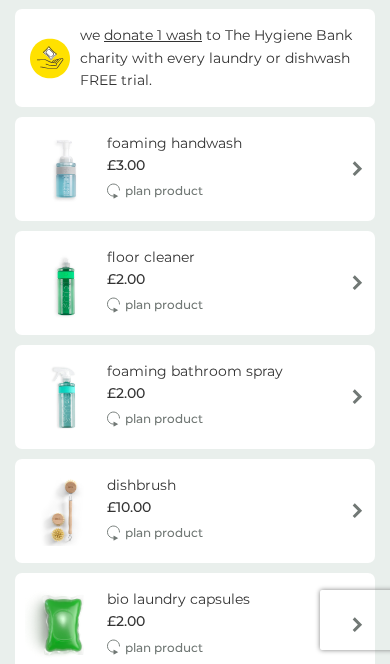 scroll, scrollTop: 0, scrollLeft: 0, axis: both 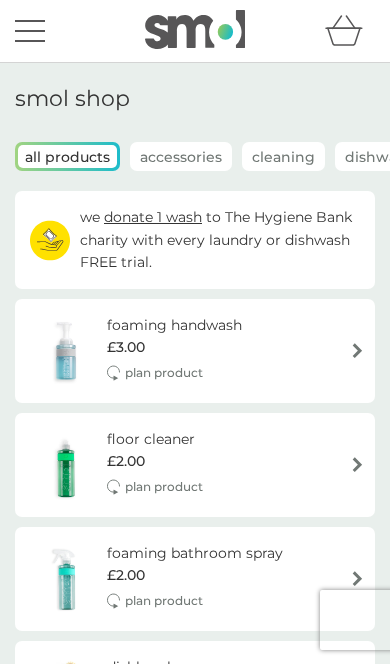 click at bounding box center (30, 31) 